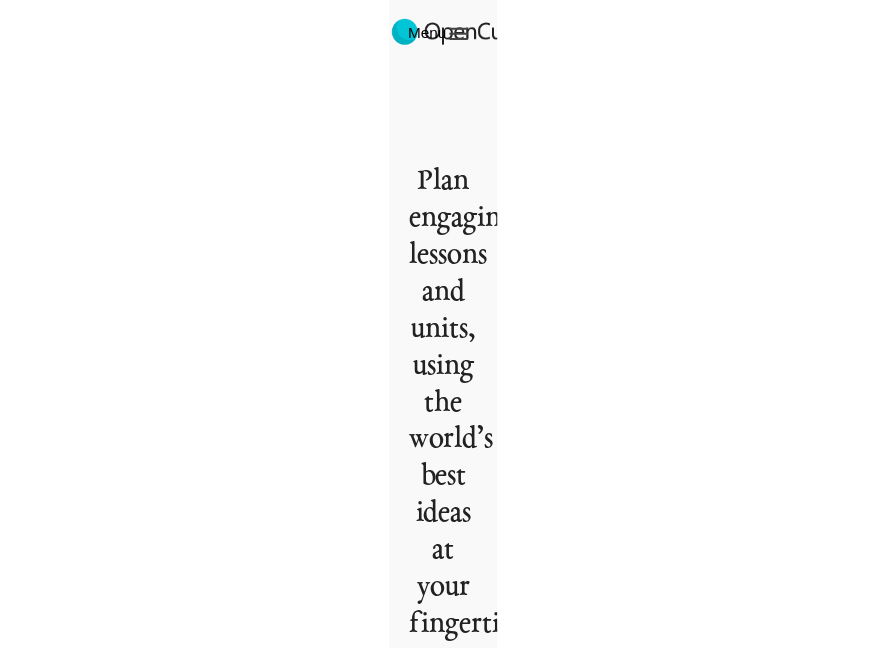 scroll, scrollTop: 0, scrollLeft: 0, axis: both 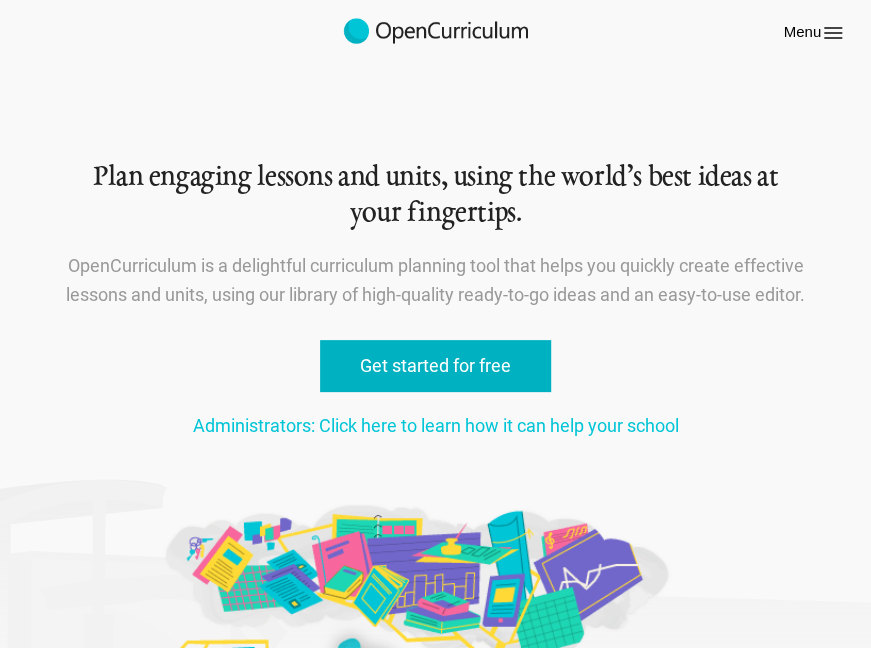 click on "Get started for free" at bounding box center [435, 366] 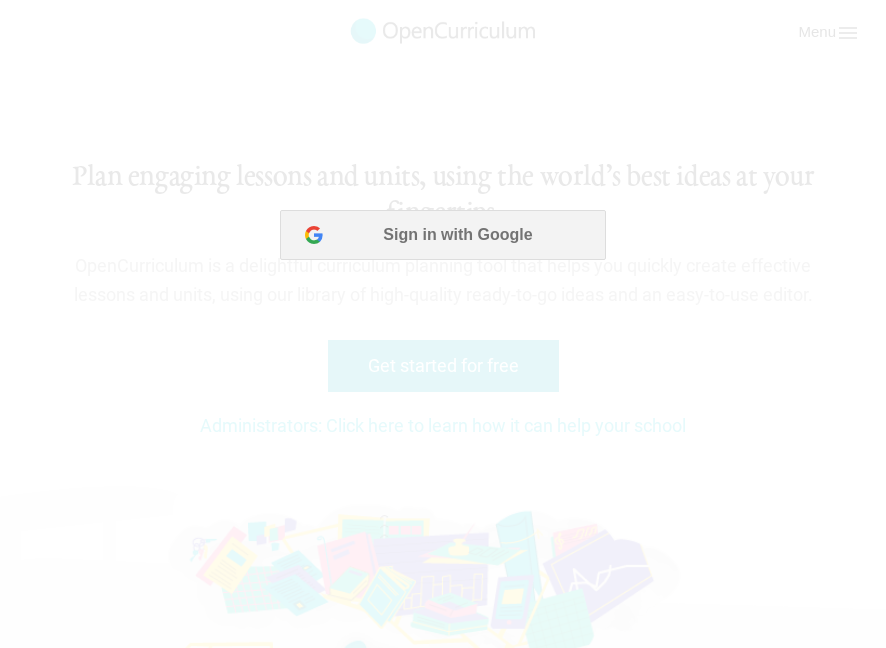 scroll, scrollTop: 0, scrollLeft: 0, axis: both 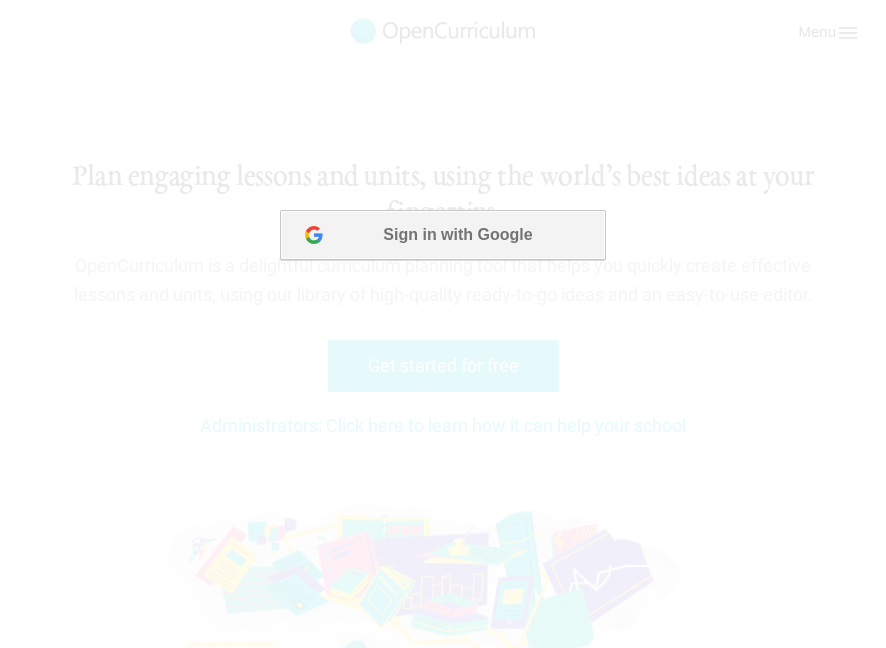 click on "Sign in with Google" at bounding box center [442, 235] 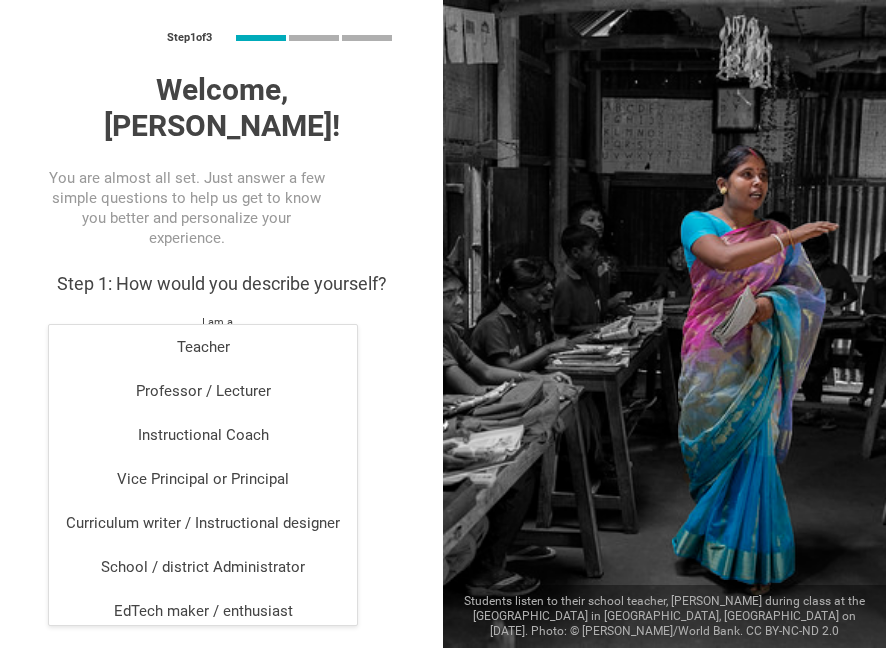 click at bounding box center [202, 348] 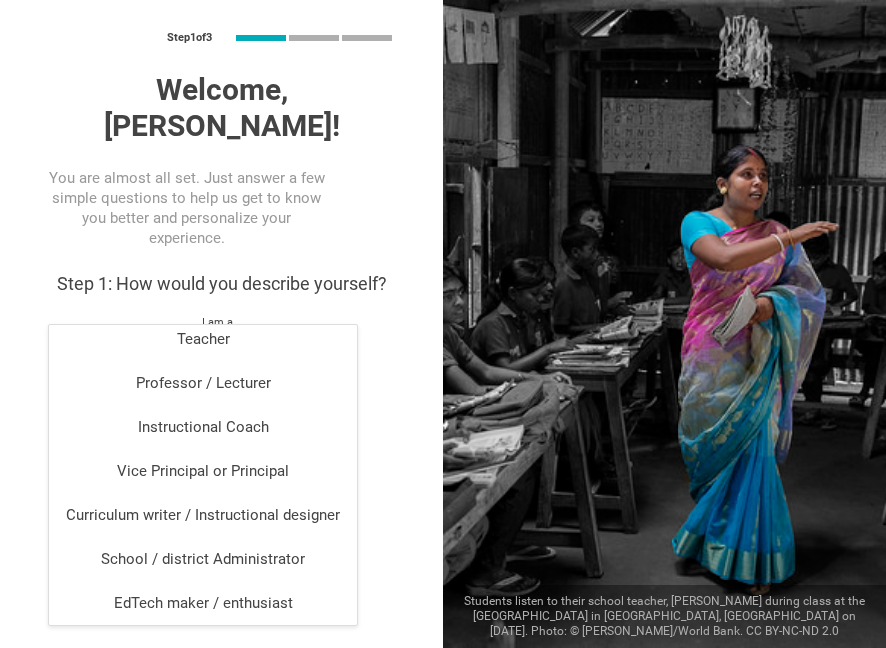 scroll, scrollTop: 0, scrollLeft: 0, axis: both 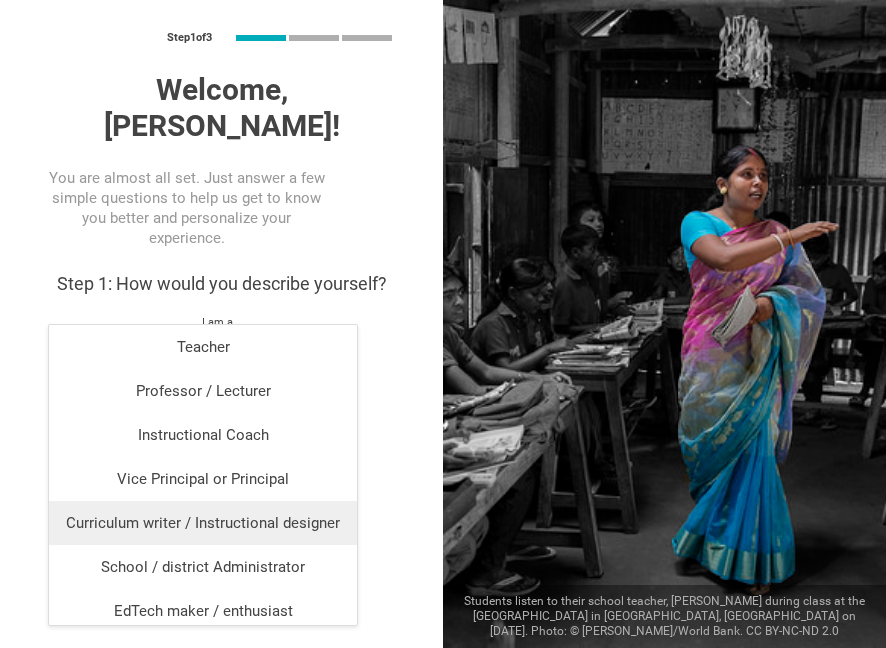 click on "Curriculum writer / Instructional designer" at bounding box center (203, 523) 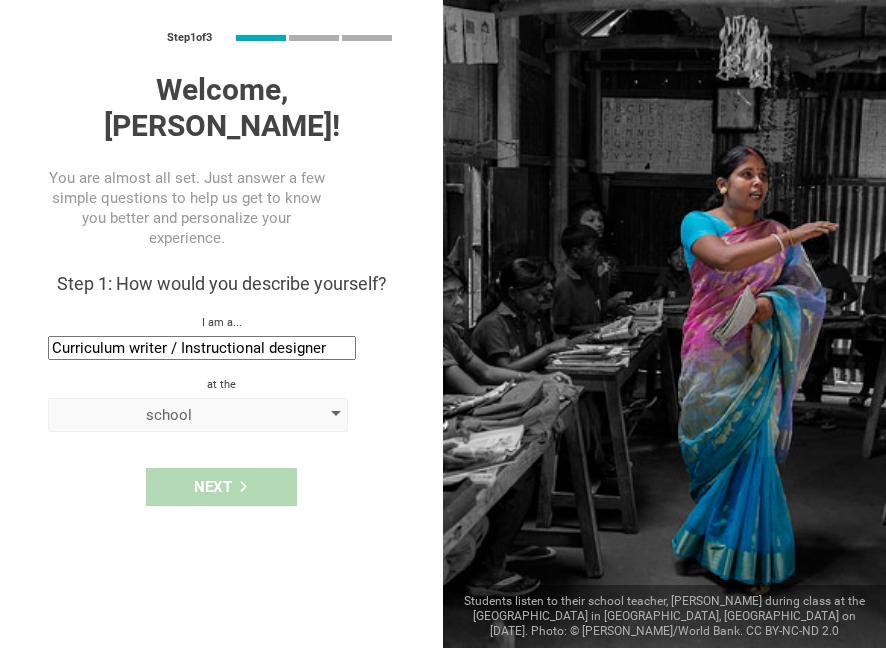 click on "school" at bounding box center [198, 415] 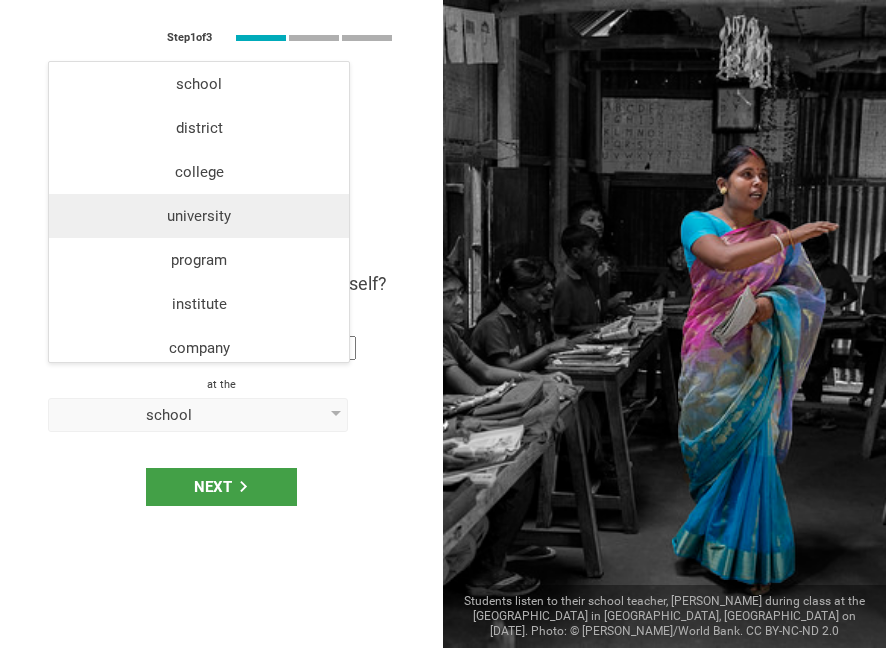 click on "university" at bounding box center (199, 216) 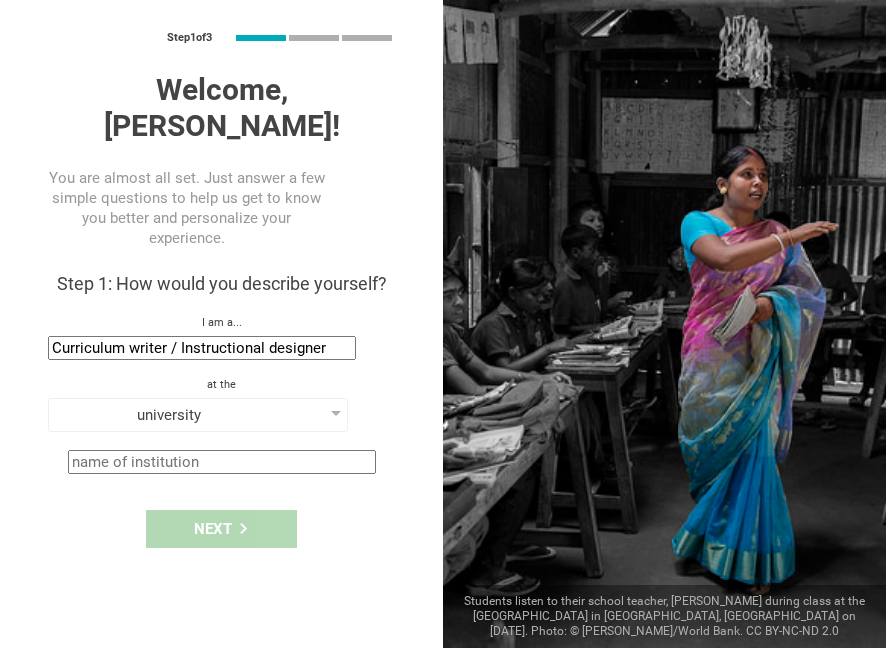 click 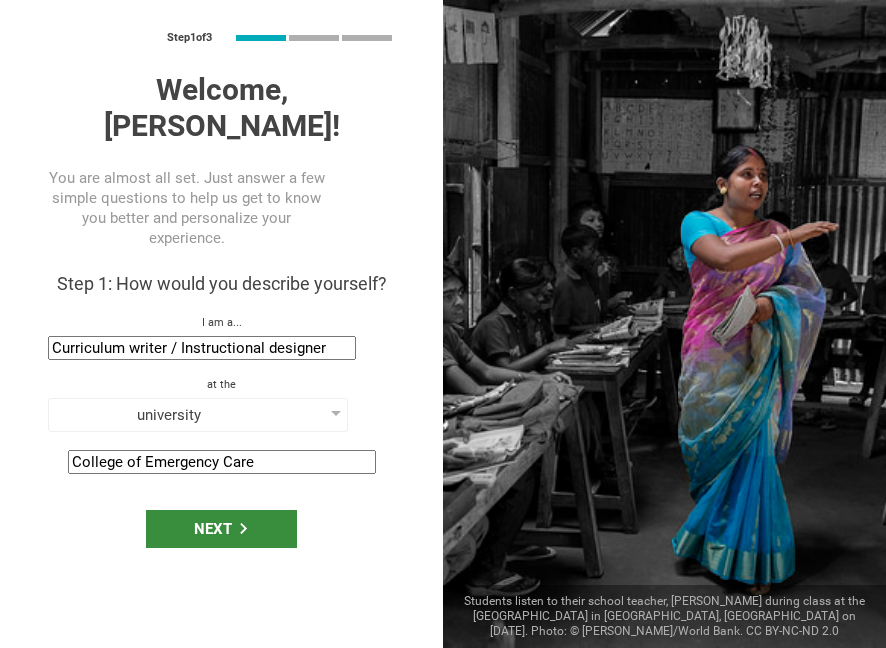 type on "College of Emergency Care" 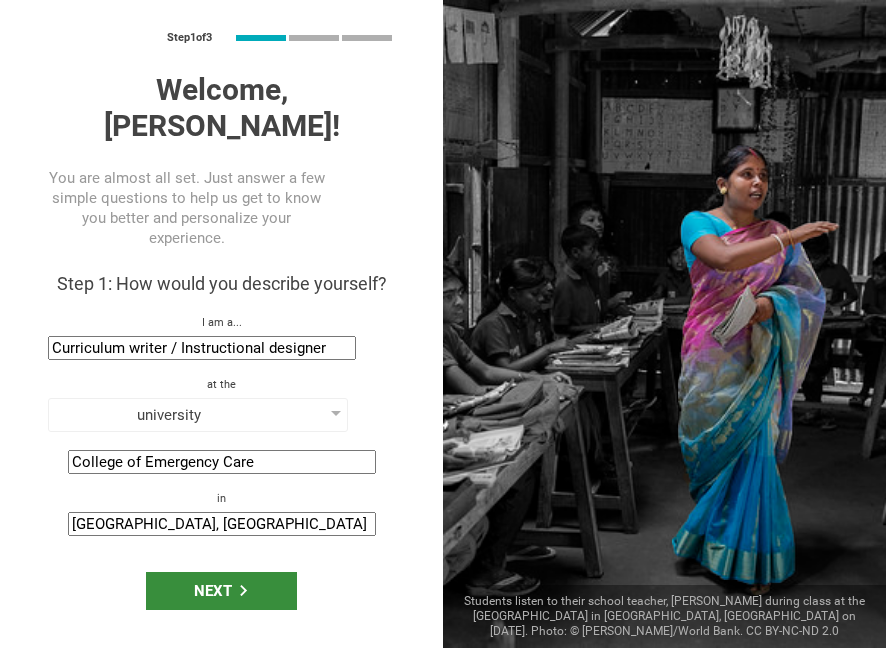 click on "Next" at bounding box center [221, 591] 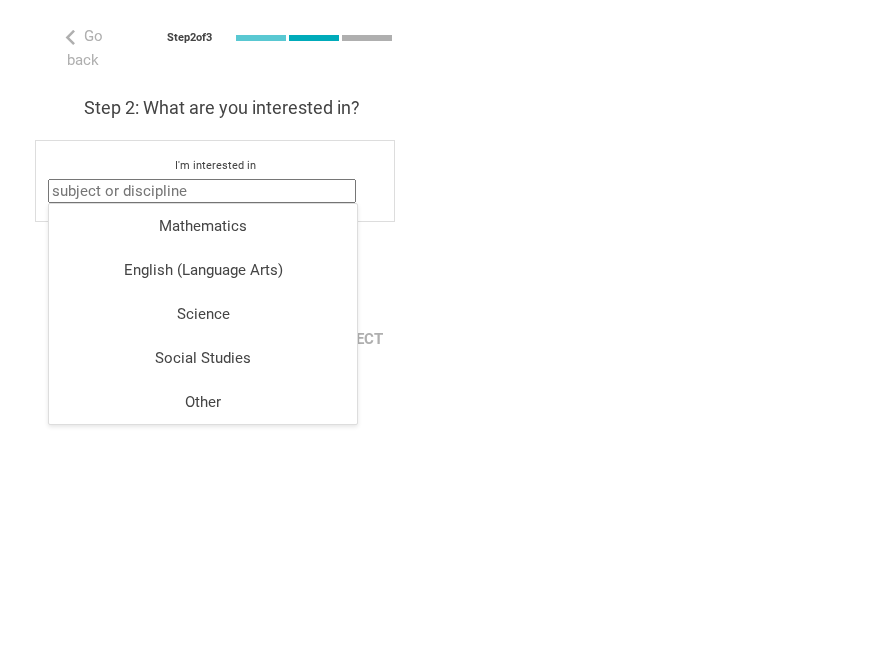 click at bounding box center (202, 191) 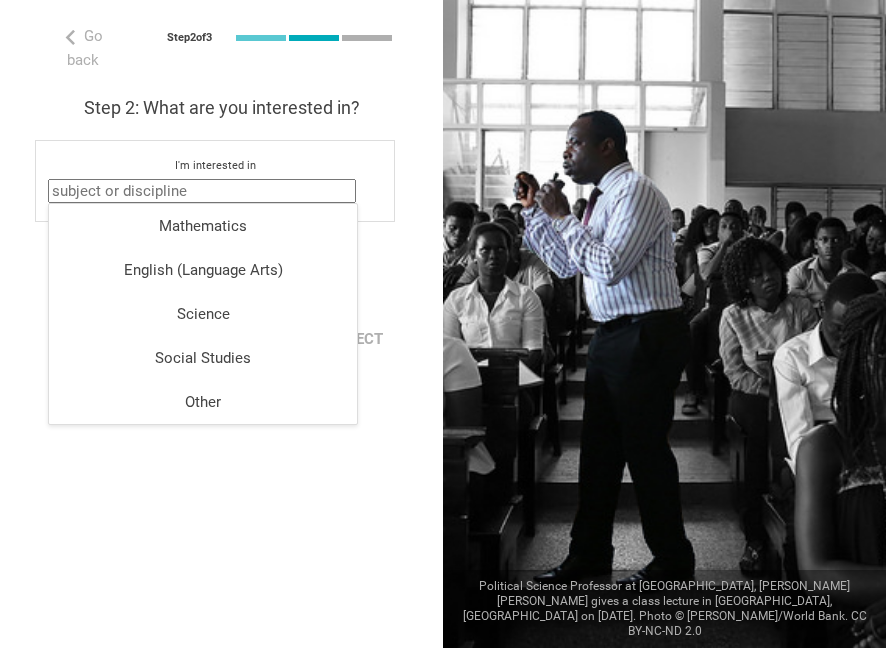click at bounding box center [202, 191] 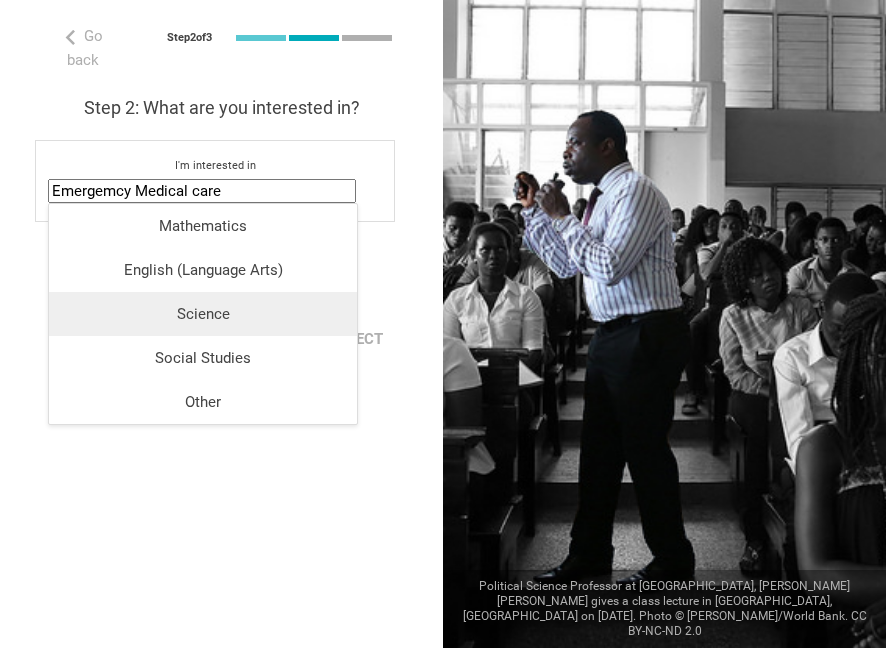 click on "Science" at bounding box center (203, 314) 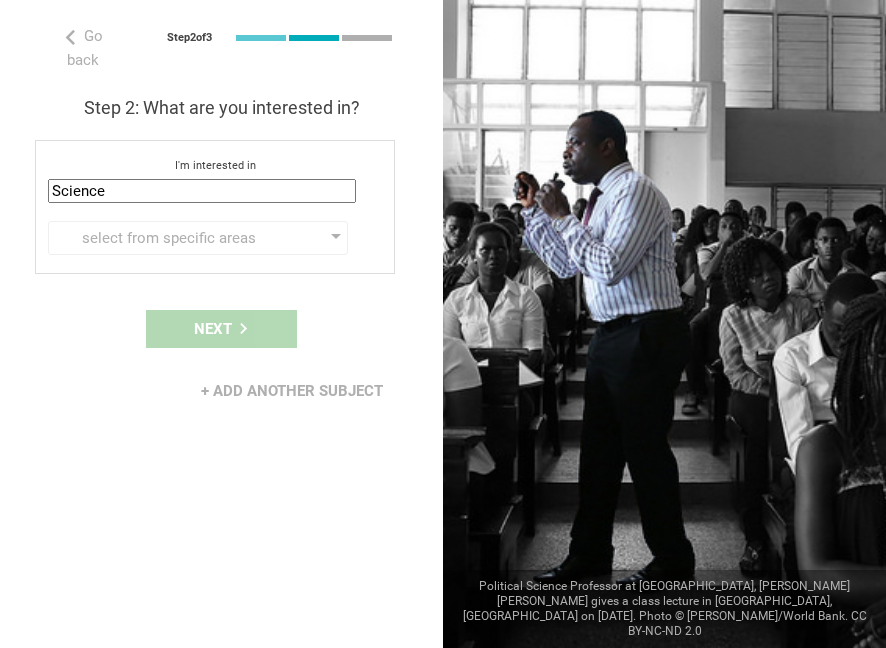 click on "Next" at bounding box center (221, 329) 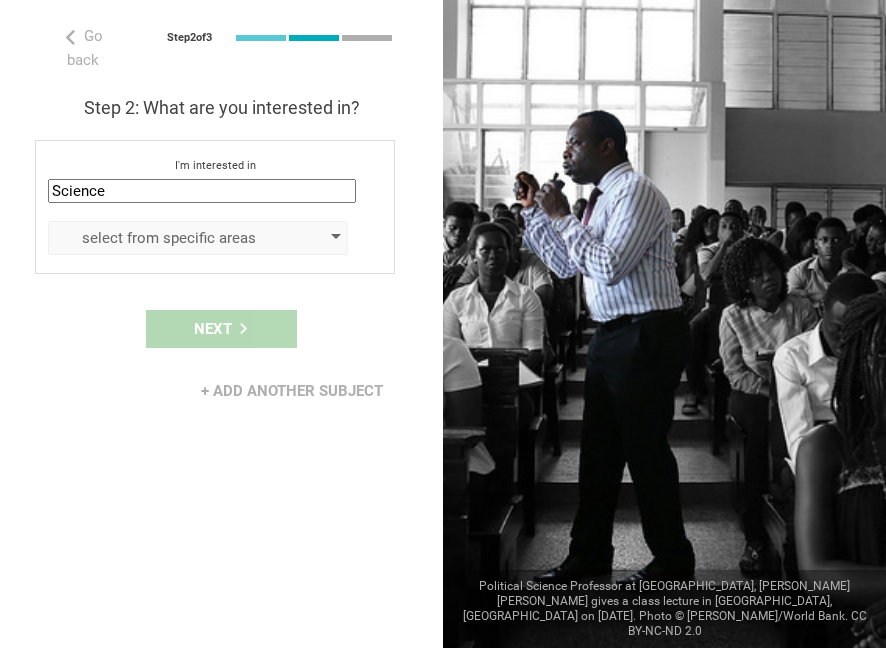 click at bounding box center (336, 238) 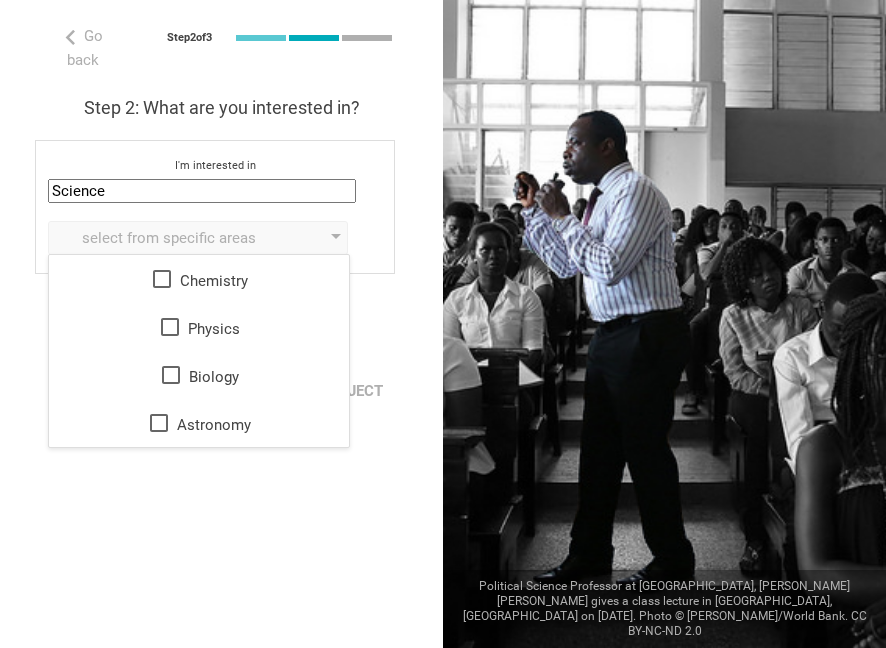 click on "Go back Step  2  of  3 Welcome, [PERSON_NAME]! You are almost all set. Just answer a few simple questions to help us get to know you better and personalize your experience. Step 1: How would you describe yourself? I am a... Curriculum writer / Instructional designer Teacher Professor / Lecturer Instructional Coach Vice Principal or Principal Curriculum writer / Instructional designer School / district Administrator EdTech maker / enthusiast at the [GEOGRAPHIC_DATA] program institute company organization College of Emergency Care in [GEOGRAPHIC_DATA], [GEOGRAPHIC_DATA] Step 2: What are you interested in? I'm interested in Science Mathematics English (Language Arts) Science Social Studies Other select from specific areas Chemistry Physics Biology Astronomy at the proficiency of Grade Grade Class Year Level Standard select from grades 1 2 3 4 5 6 7 8 9 10 11 12 13 Step 3: What are your students and university like? My university is public / government-funded public / government-funded private charter" at bounding box center [221, 324] 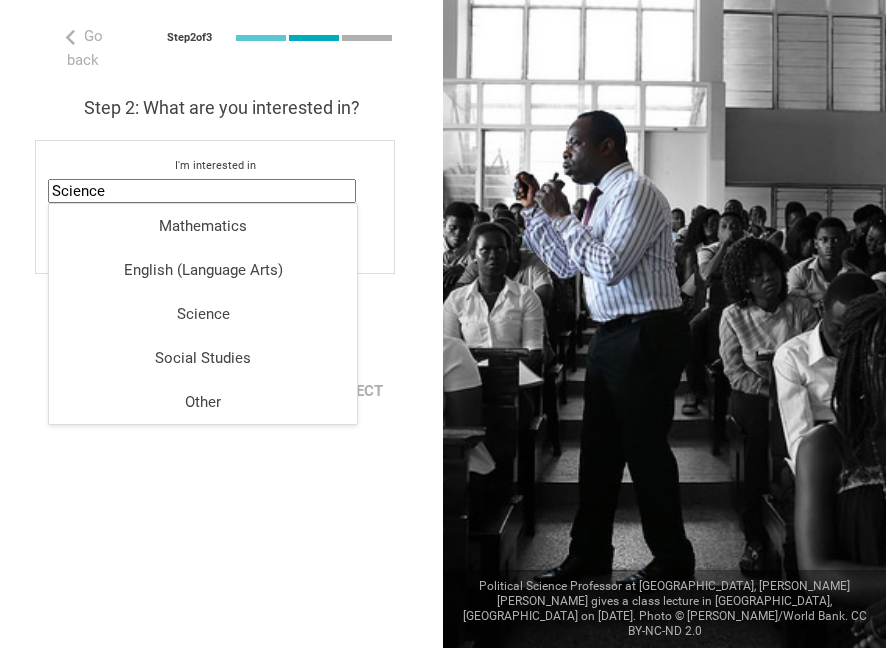 click on "Science" at bounding box center [202, 191] 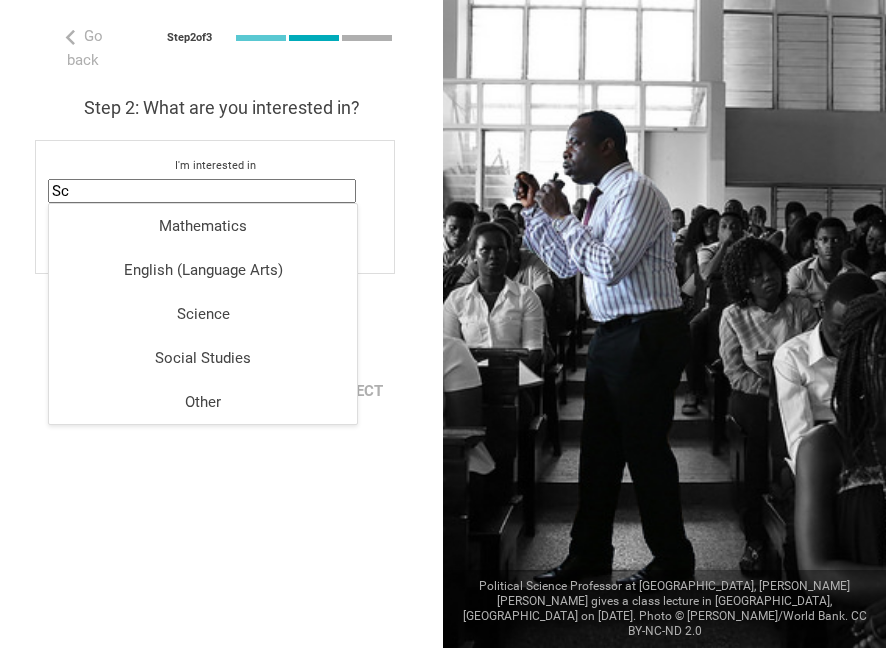 type on "S" 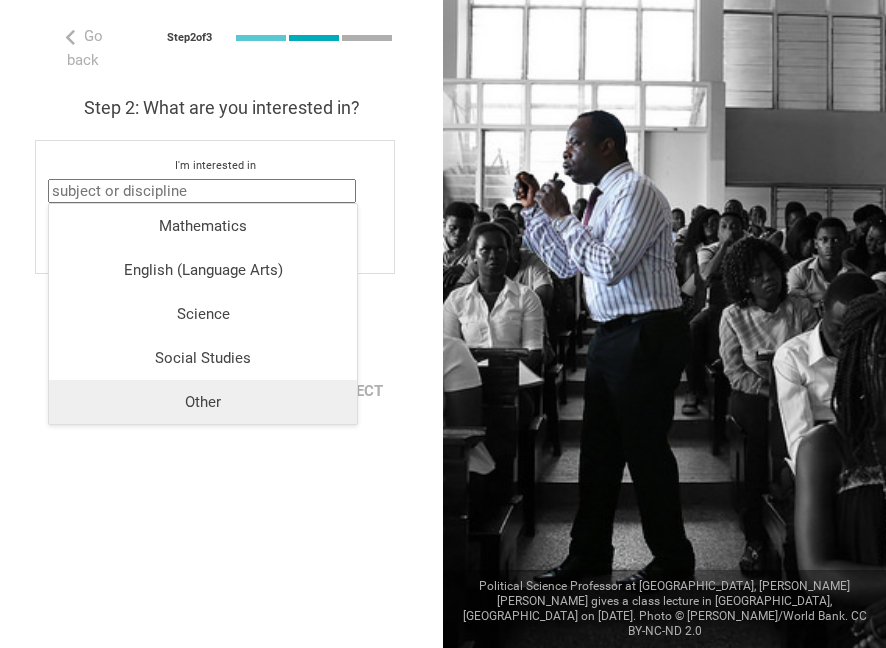 click on "Other" at bounding box center [203, 402] 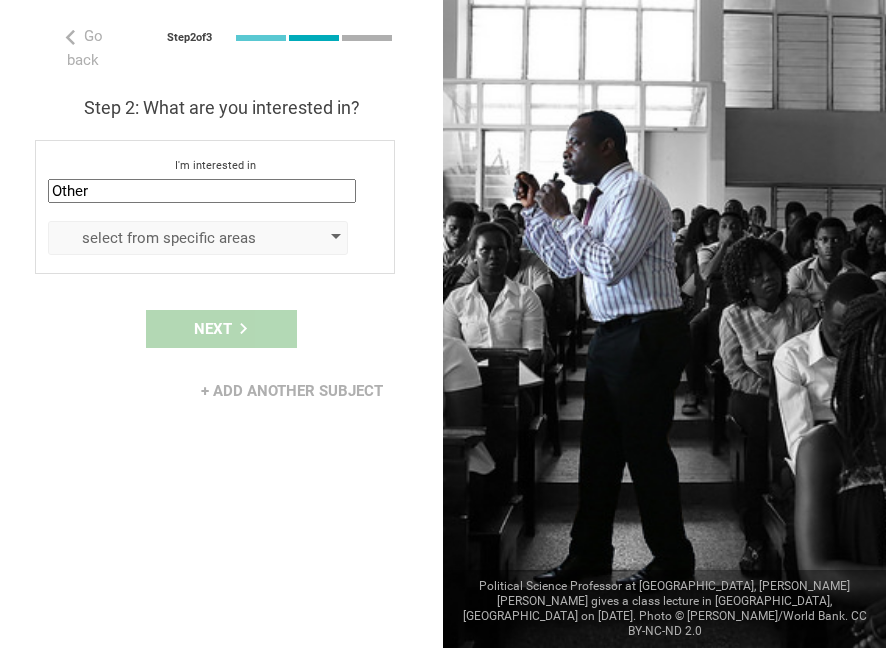 click at bounding box center [336, 238] 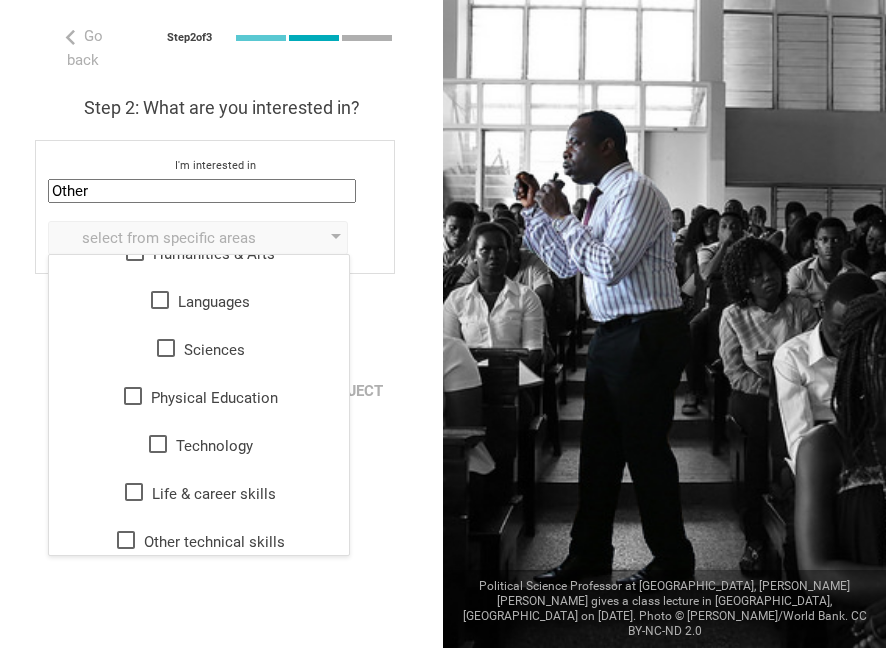 scroll, scrollTop: 36, scrollLeft: 0, axis: vertical 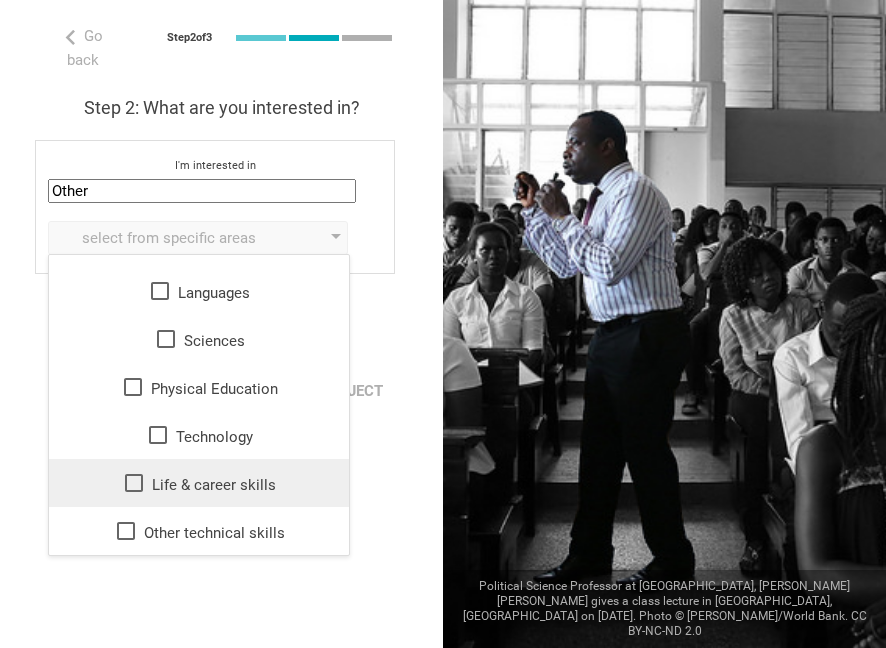 click 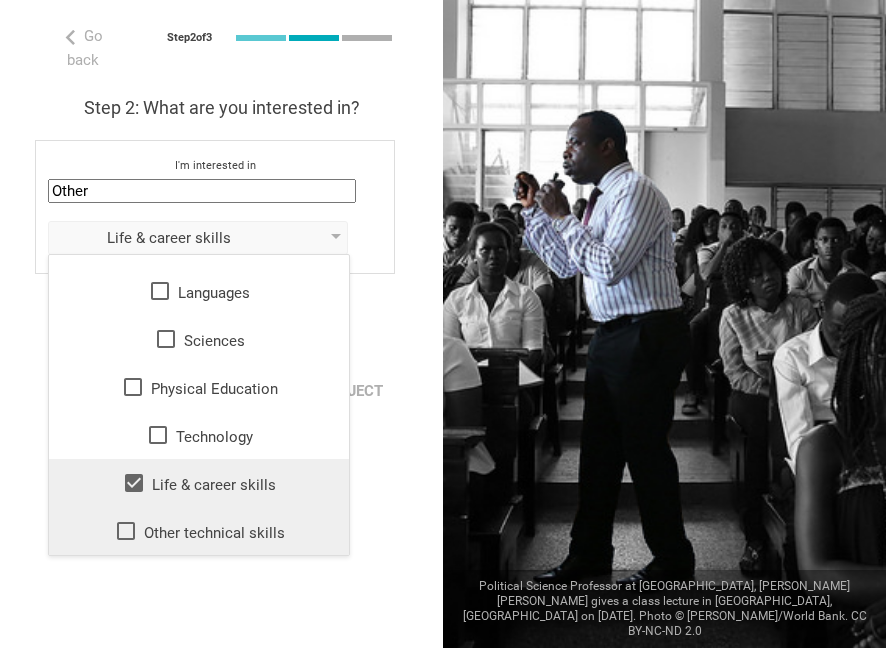drag, startPoint x: 121, startPoint y: 524, endPoint x: 111, endPoint y: 532, distance: 12.806249 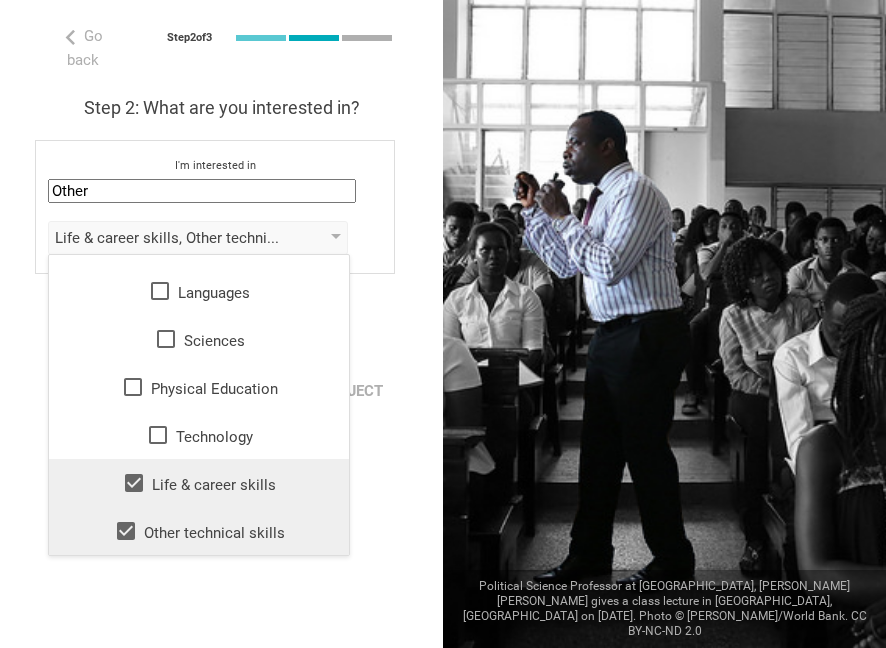click 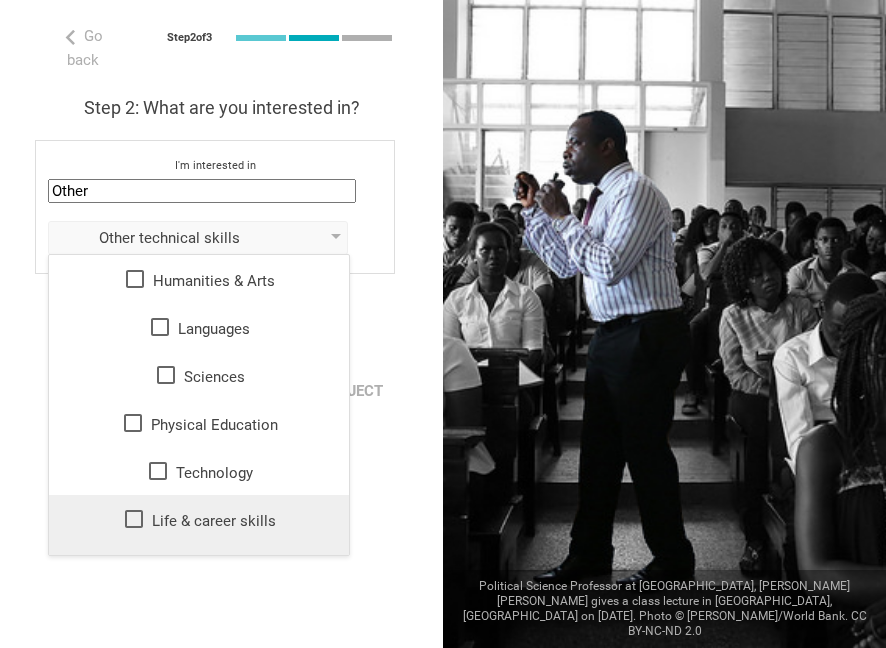scroll, scrollTop: 36, scrollLeft: 0, axis: vertical 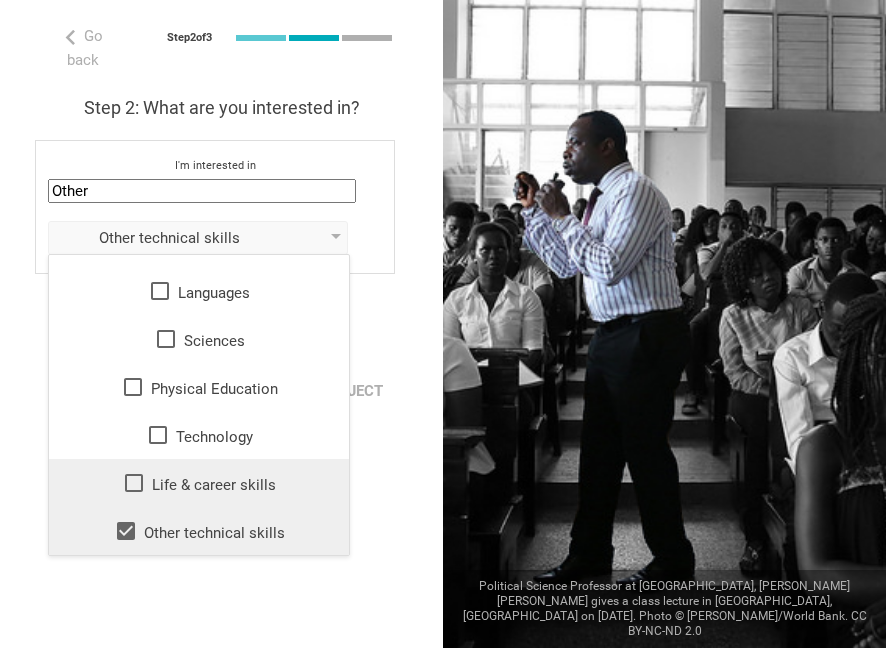 click on "Go back Step  2  of  3 Welcome, [PERSON_NAME]! You are almost all set. Just answer a few simple questions to help us get to know you better and personalize your experience. Step 1: How would you describe yourself? I am a... Curriculum writer / Instructional designer Teacher Professor / Lecturer Instructional Coach Vice Principal or Principal Curriculum writer / Instructional designer School / district Administrator EdTech maker / enthusiast at the [GEOGRAPHIC_DATA] program institute company organization College of Emergency Care in [GEOGRAPHIC_DATA], [GEOGRAPHIC_DATA] Step 2: What are you interested in? I'm interested in Other Mathematics English (Language Arts) Science Social Studies Other Other technical skills Humanities & Arts Languages Sciences Physical Education Technology Life & career skills Other technical skills at the proficiency of Grade Grade Class Year Level Standard select from grades 1 2 3 4 5 6 7 8 9 10 11 12 13 Step 3: What are your students and university like? My university is Next" at bounding box center (221, 324) 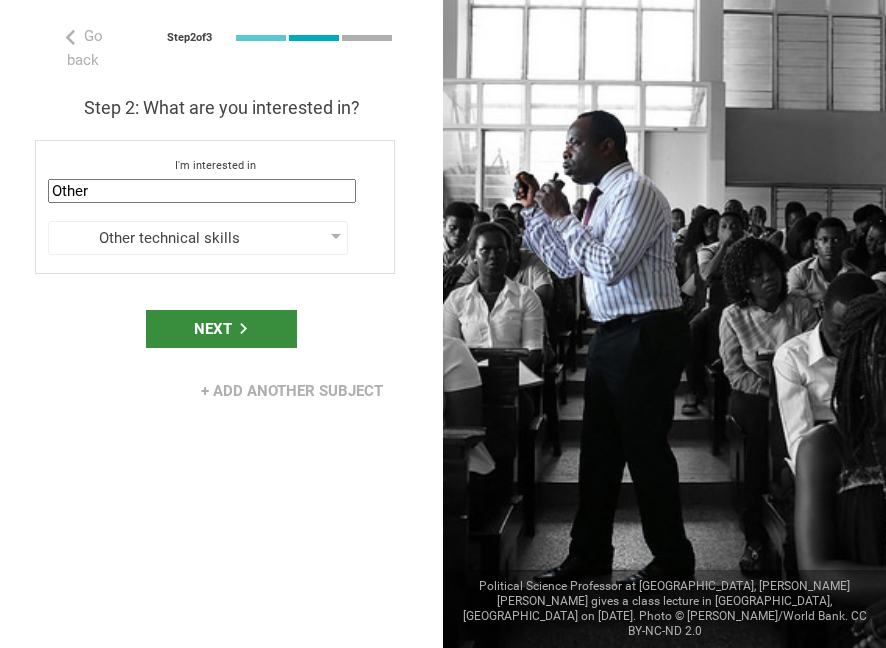 click 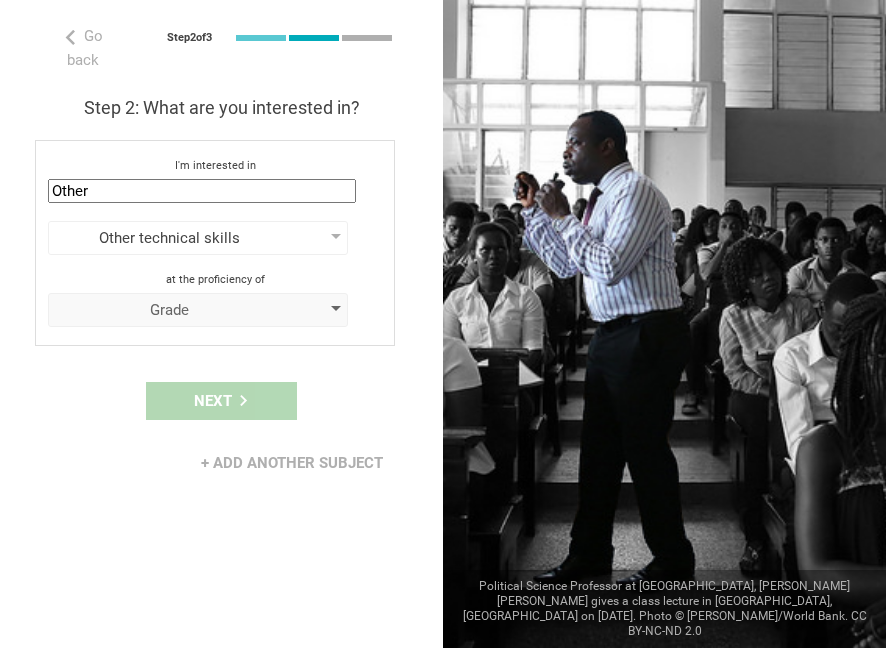 click at bounding box center (336, 310) 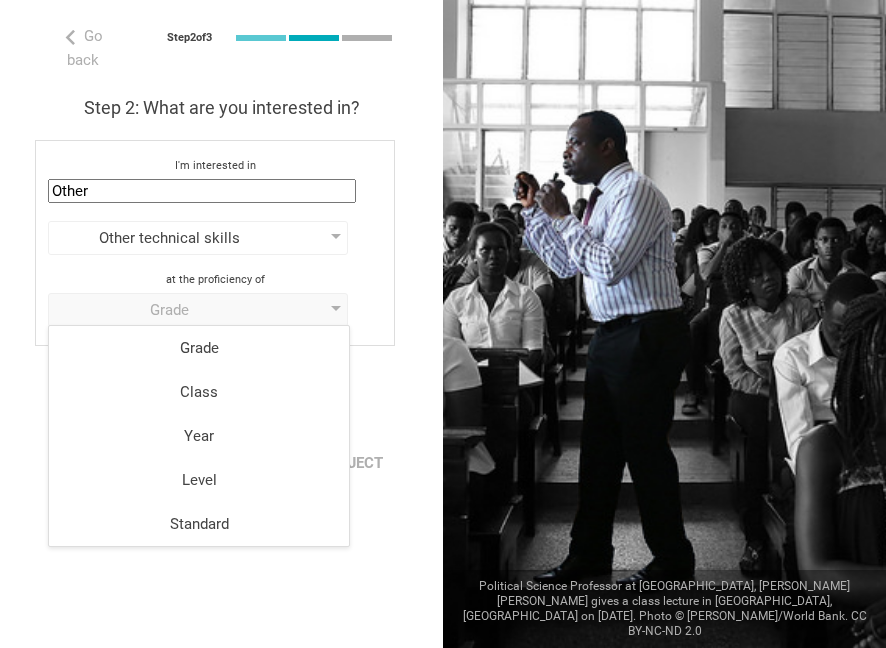 click on "Go back Step  2  of  3 Welcome, [PERSON_NAME]! You are almost all set. Just answer a few simple questions to help us get to know you better and personalize your experience. Step 1: How would you describe yourself? I am a... Curriculum writer / Instructional designer Teacher Professor / Lecturer Instructional Coach Vice Principal or Principal Curriculum writer / Instructional designer School / district Administrator EdTech maker / enthusiast at the [GEOGRAPHIC_DATA] program institute company organization College of Emergency Care in [GEOGRAPHIC_DATA], [GEOGRAPHIC_DATA] Step 2: What are you interested in? I'm interested in Other Mathematics English (Language Arts) Science Social Studies Other Other technical skills Humanities & Arts Languages Sciences Physical Education Technology Life & career skills Other technical skills at the proficiency of Grade Grade Class Year Level Standard select from grades 1 2 3 4 5 6 7 8 9 10 11 12 13 Step 3: What are your students and university like? My university is Next" at bounding box center [221, 324] 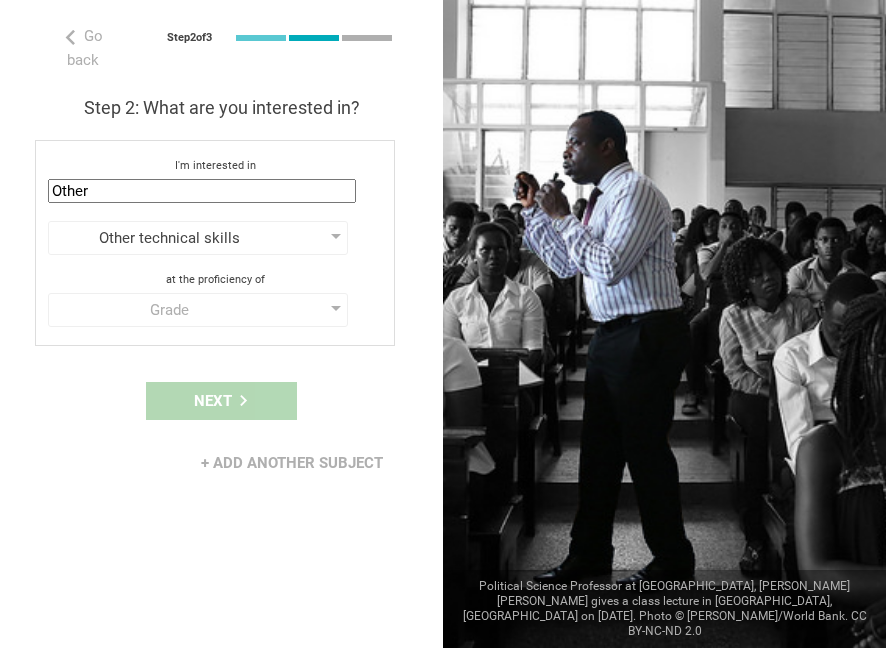 click on "Next" at bounding box center [221, 401] 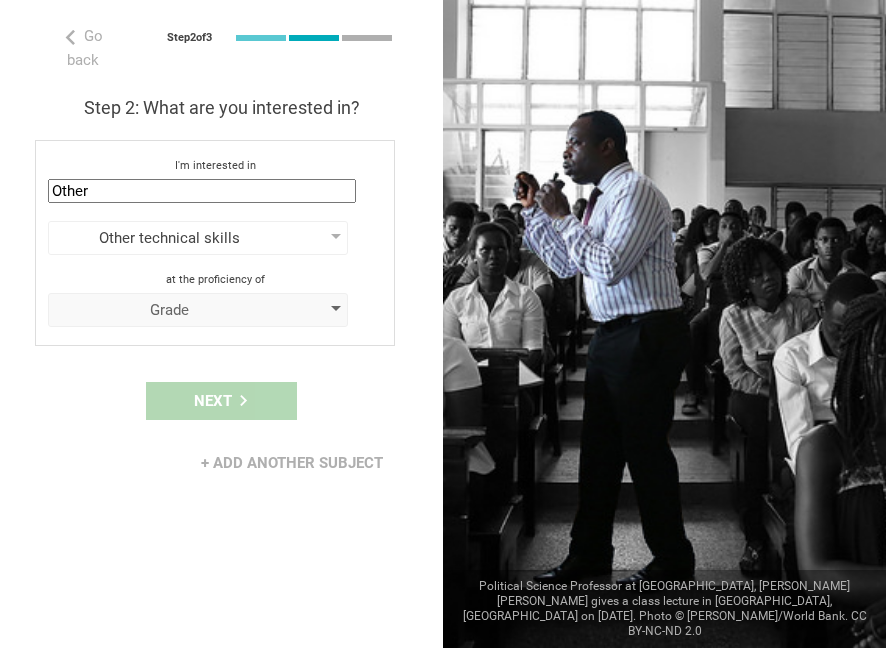 click on "Grade" at bounding box center [198, 310] 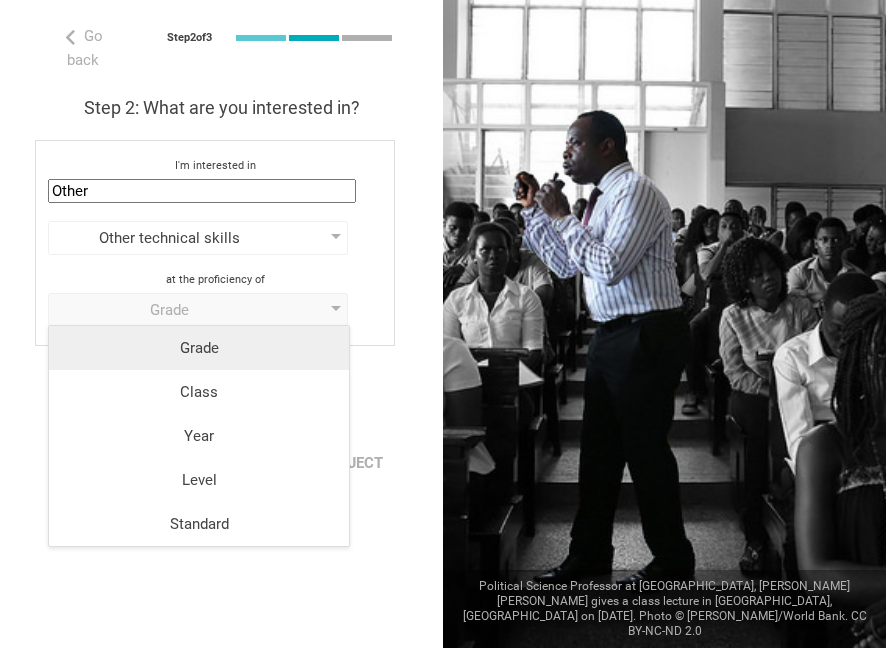 click on "Grade" at bounding box center [199, 348] 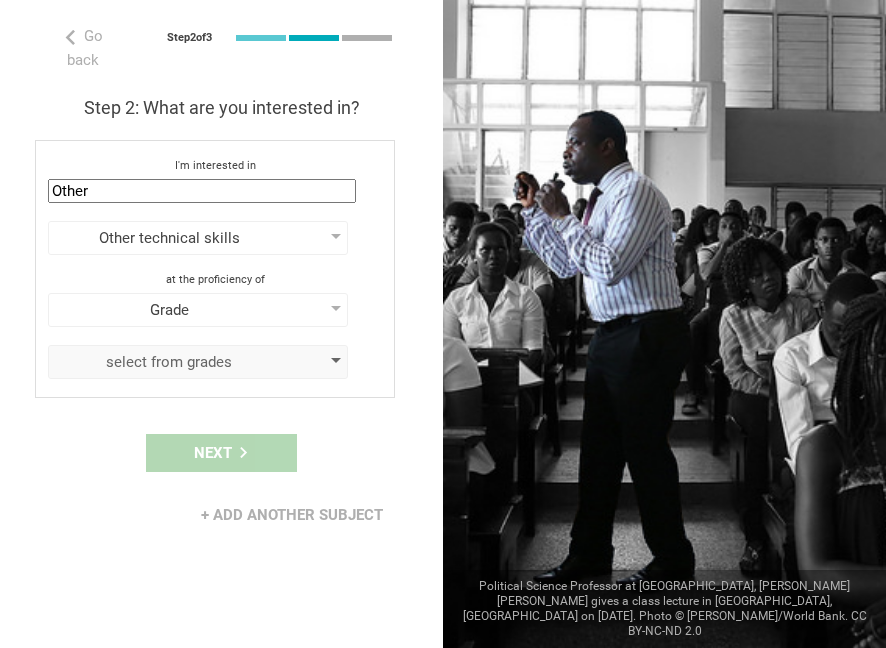 click at bounding box center [336, 362] 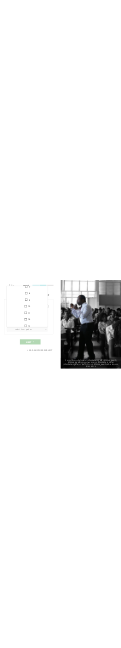 scroll, scrollTop: 324, scrollLeft: 0, axis: vertical 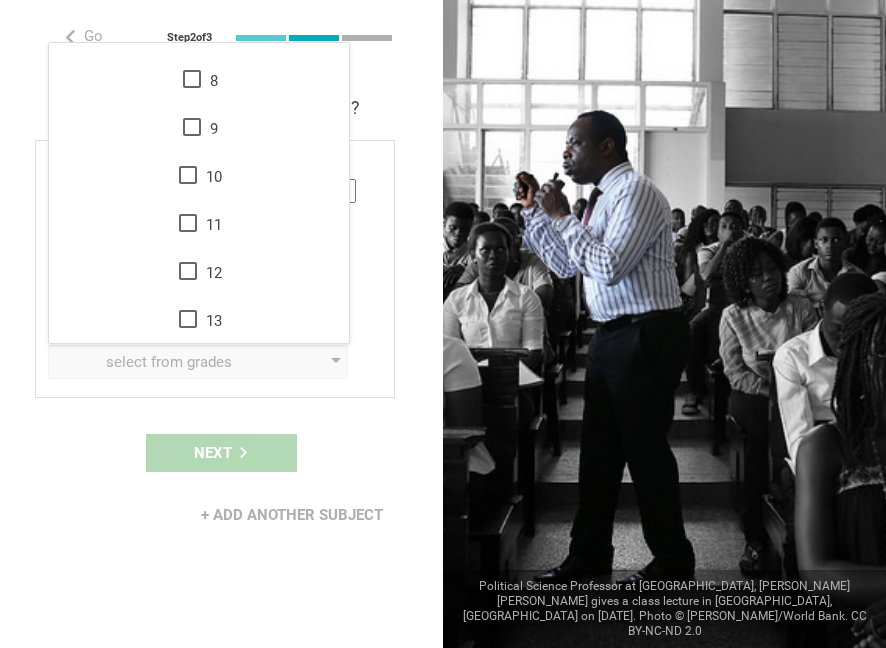 click on "+ Add another subject" at bounding box center (221, 515) 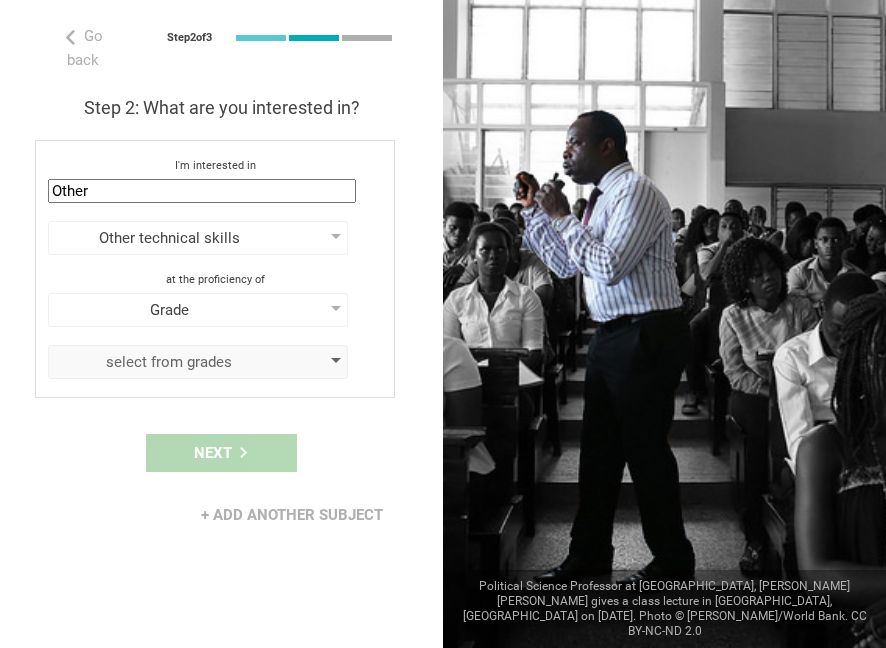 click on "select from grades" at bounding box center (198, 362) 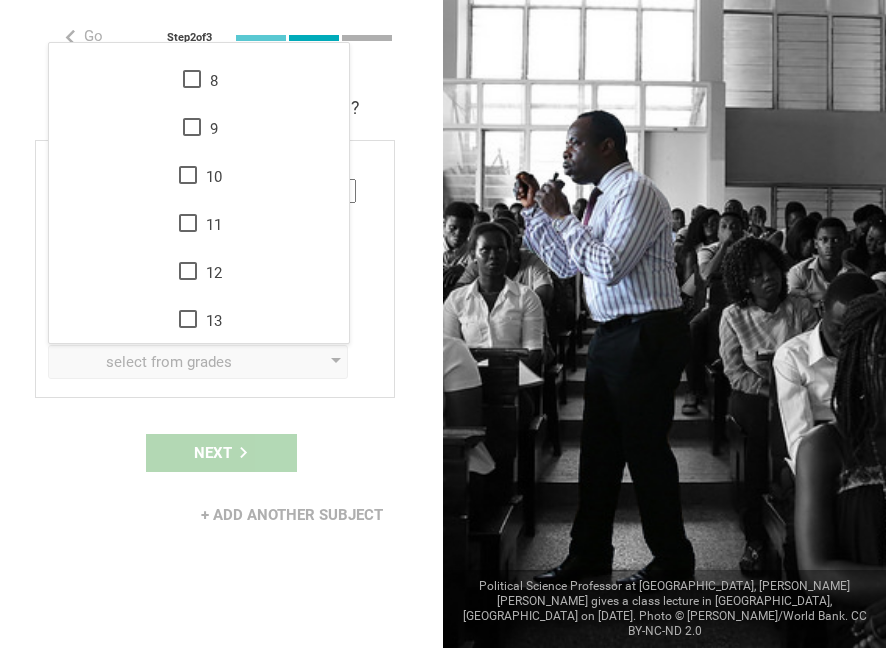 click on "Go back Step  2  of  3 Welcome, [PERSON_NAME]! You are almost all set. Just answer a few simple questions to help us get to know you better and personalize your experience. Step 1: How would you describe yourself? I am a... Curriculum writer / Instructional designer Teacher Professor / Lecturer Instructional Coach Vice Principal or Principal Curriculum writer / Instructional designer School / district Administrator EdTech maker / enthusiast at the [GEOGRAPHIC_DATA] program institute company organization College of Emergency Care in [GEOGRAPHIC_DATA], [GEOGRAPHIC_DATA] Step 2: What are you interested in? I'm interested in Other Mathematics English (Language Arts) Science Social Studies Other Other technical skills Humanities & Arts Languages Sciences Physical Education Technology Life & career skills Other technical skills at the proficiency of Grade Grade Class Year Level Standard select from grades 1 2 3 4 5 6 7 8 9 10 11 12 13 Step 3: What are your students and university like? My university is Next" at bounding box center (221, 324) 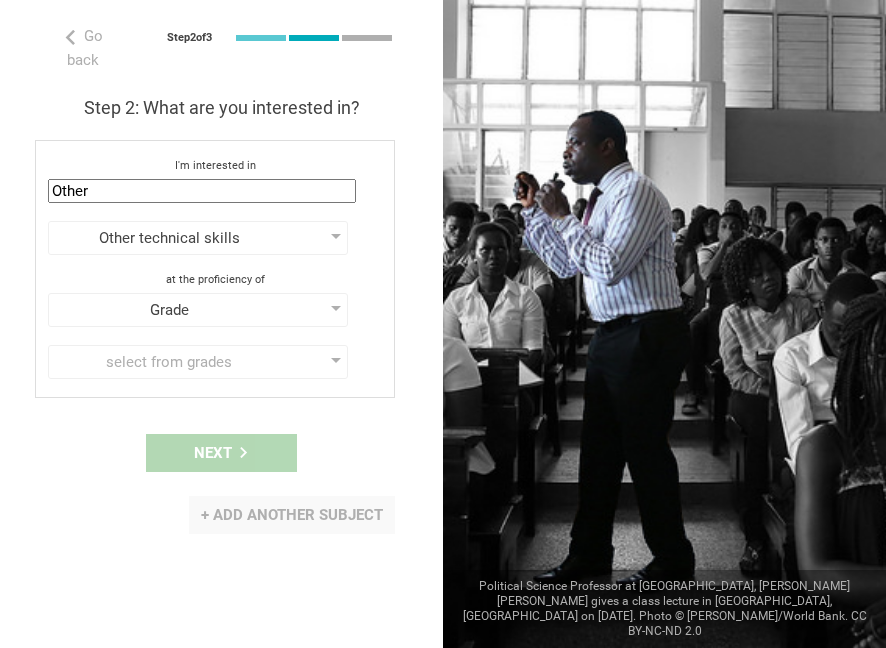 click on "+ Add another subject" at bounding box center [292, 515] 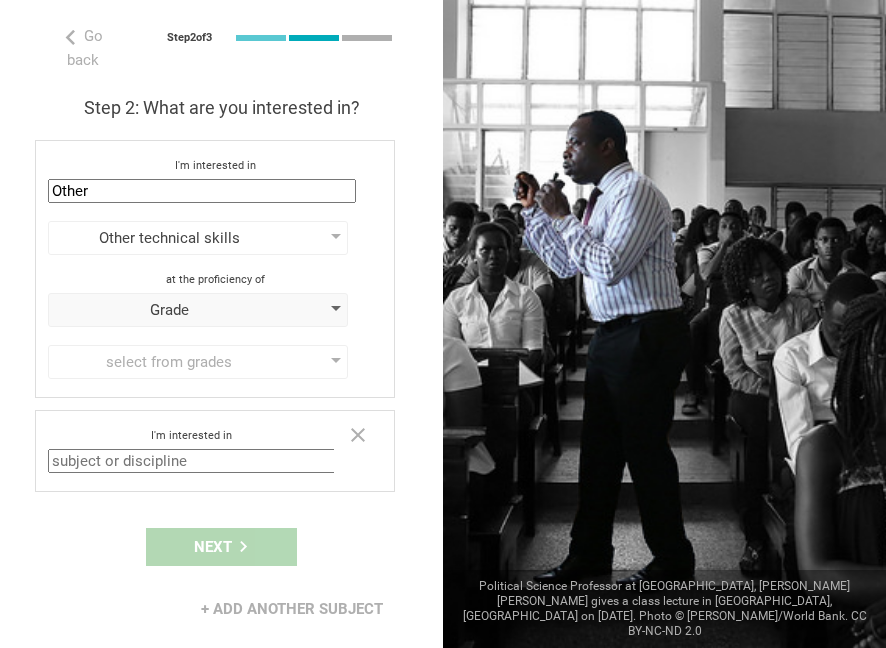 click at bounding box center [336, 310] 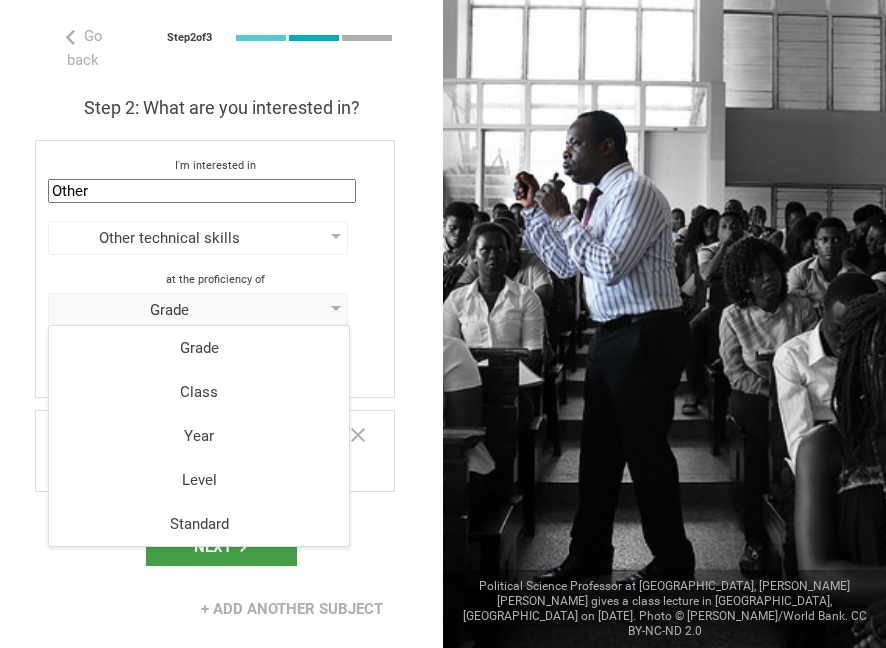 click on "+ Add another subject" at bounding box center [221, 609] 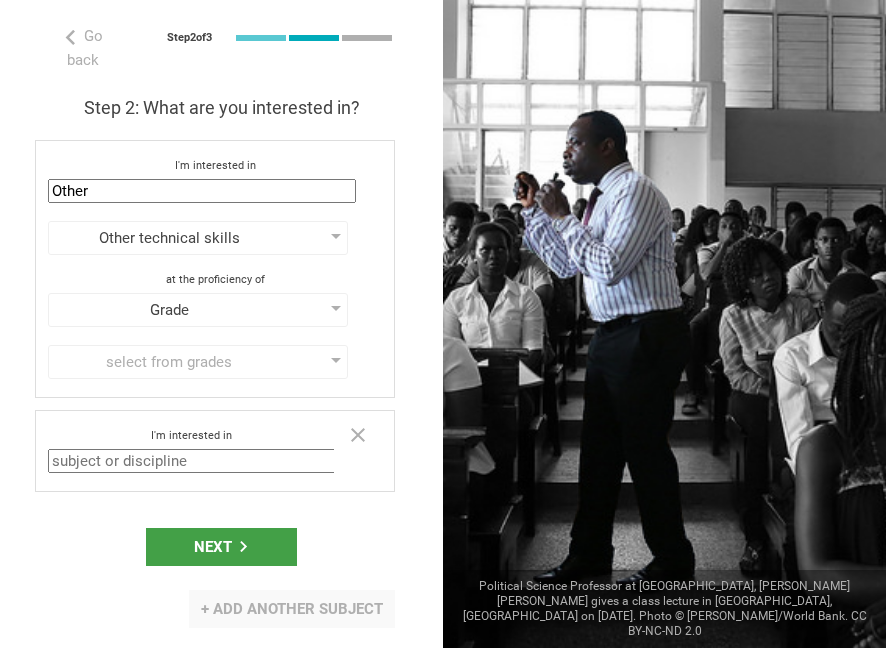 click on "+ Add another subject" at bounding box center [292, 609] 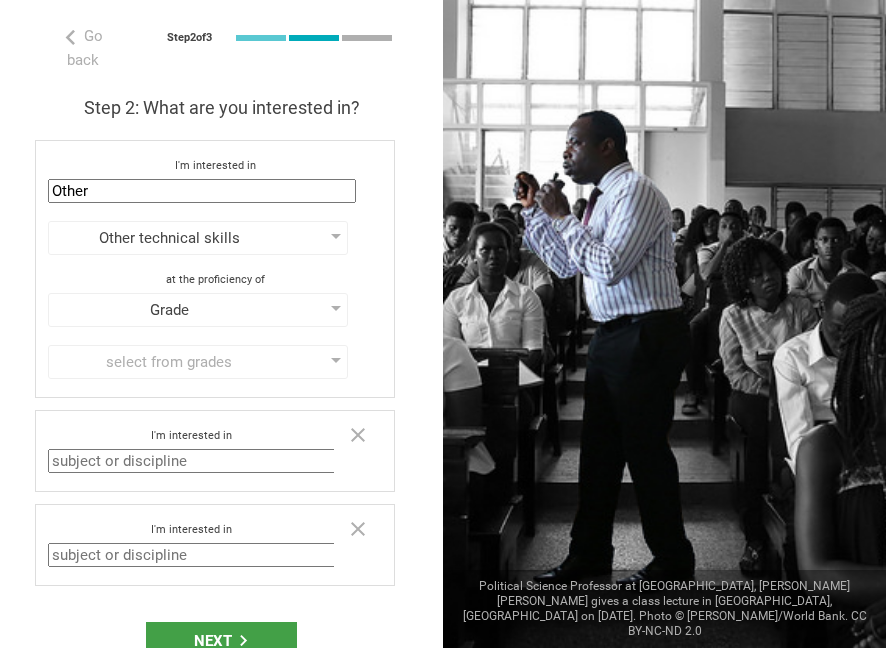 click at bounding box center [202, 555] 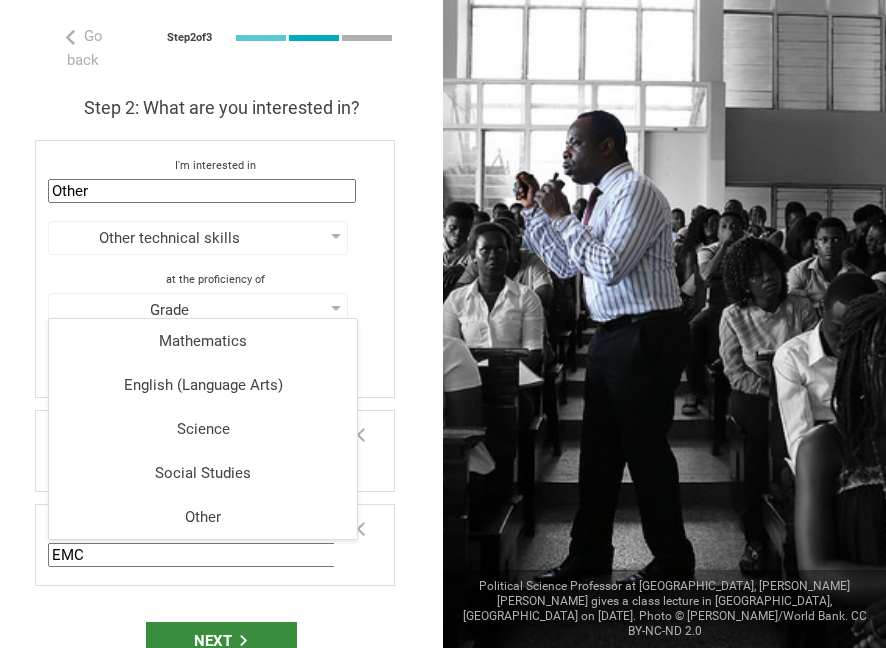 type on "EMC" 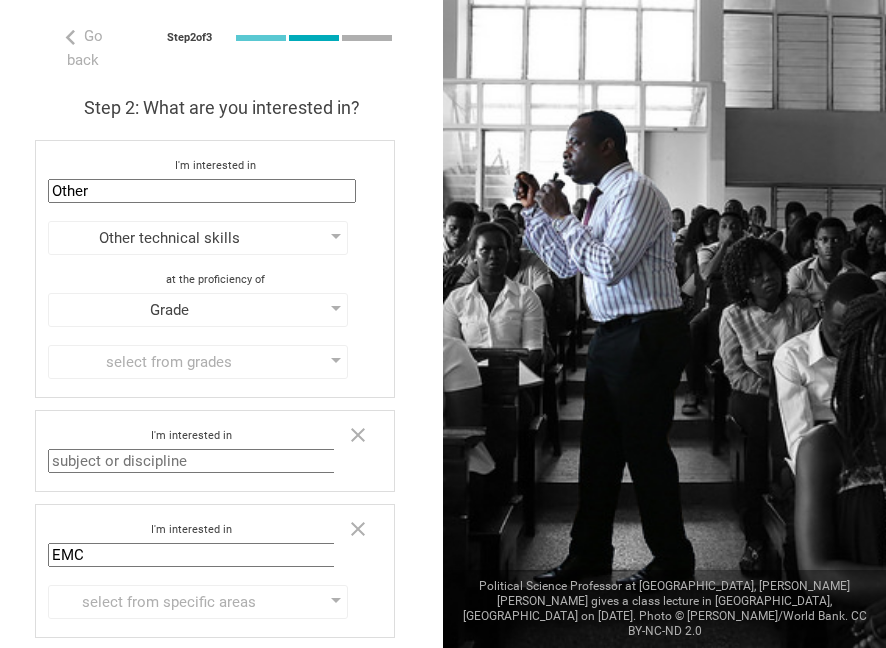 click at bounding box center (202, 461) 